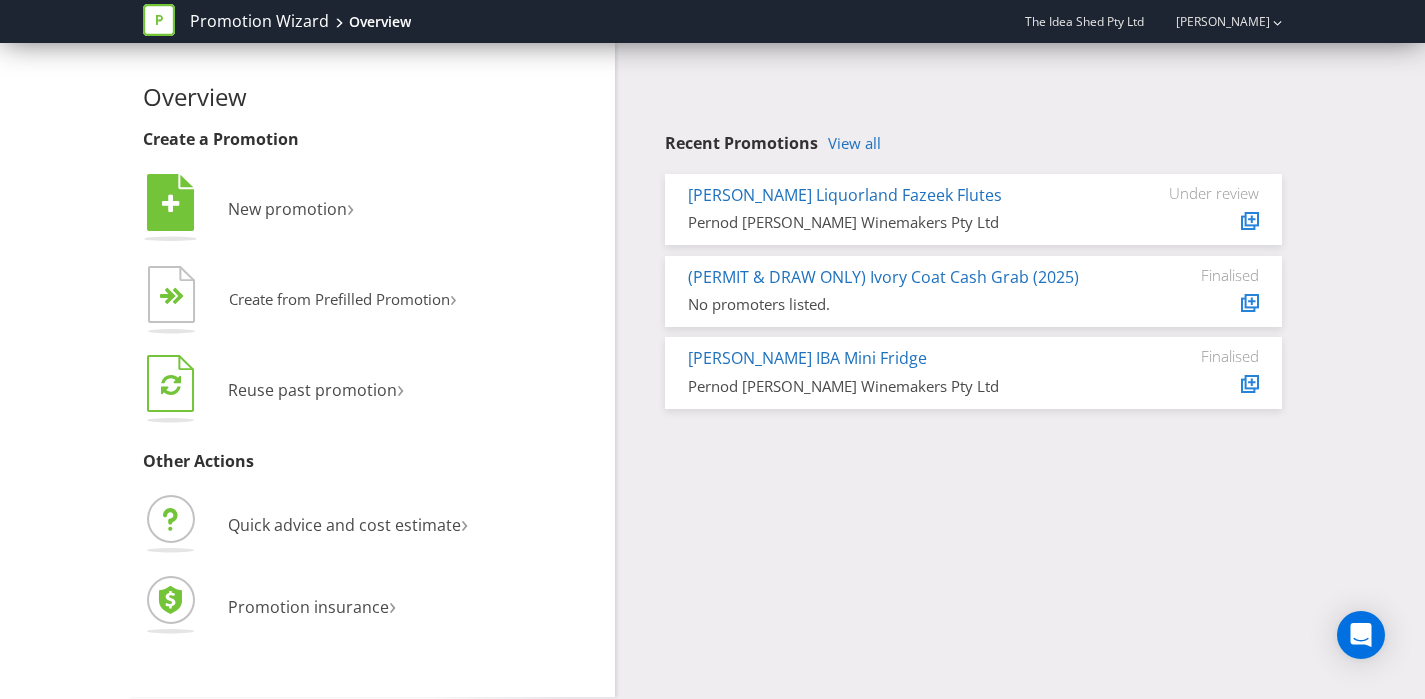 scroll, scrollTop: 0, scrollLeft: 0, axis: both 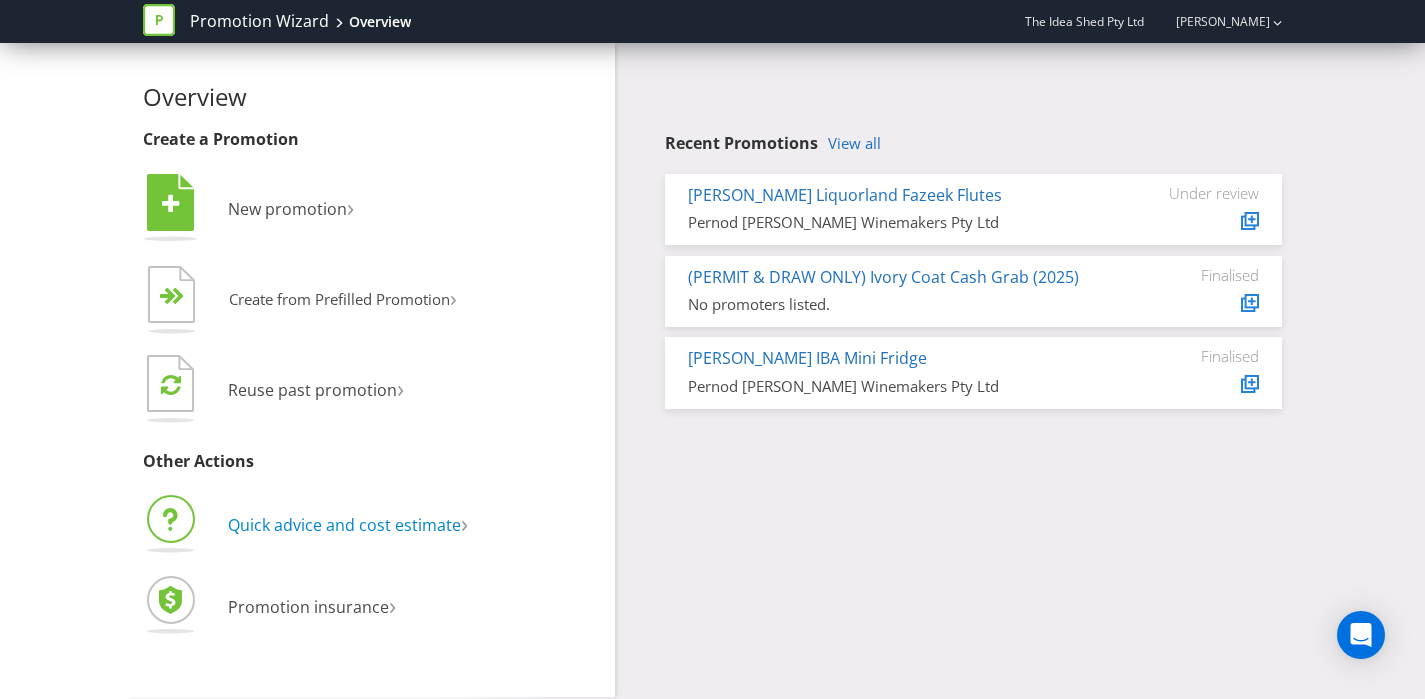 click on "Quick advice and cost estimate" at bounding box center [344, 525] 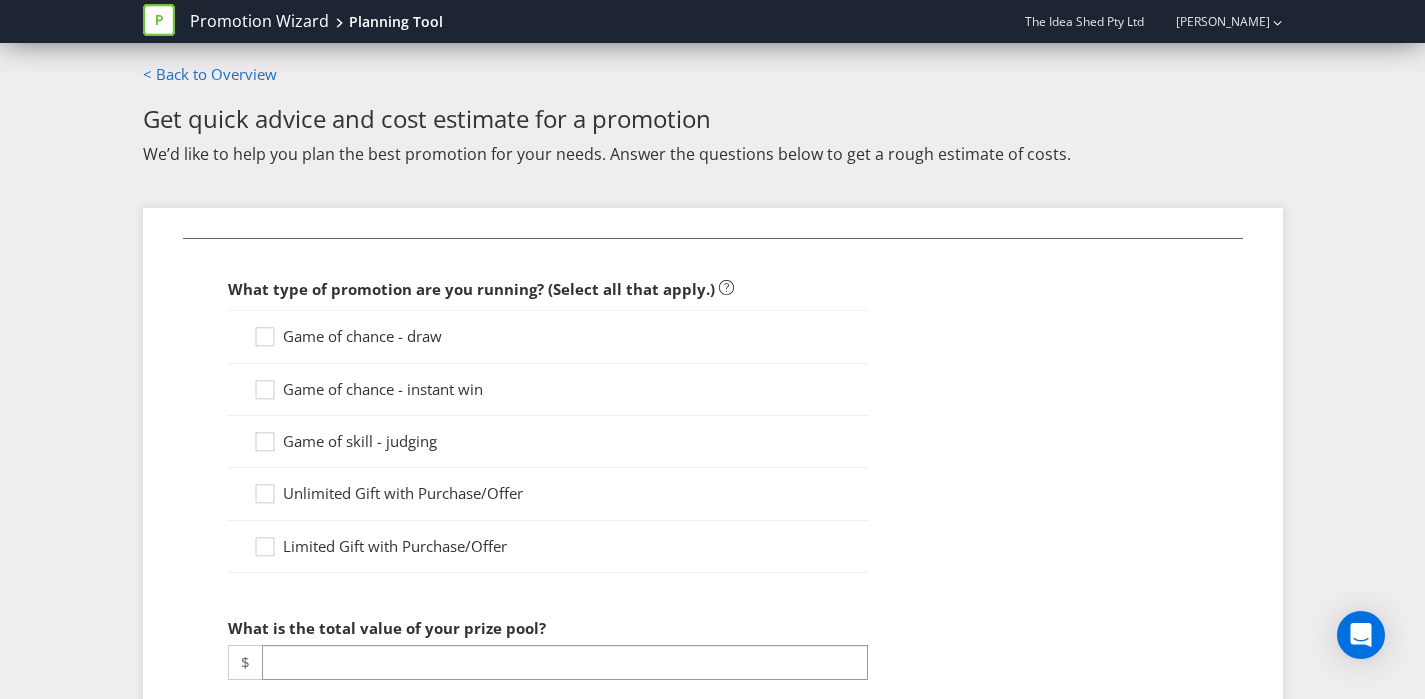 click on "Game of chance - instant win" at bounding box center (383, 389) 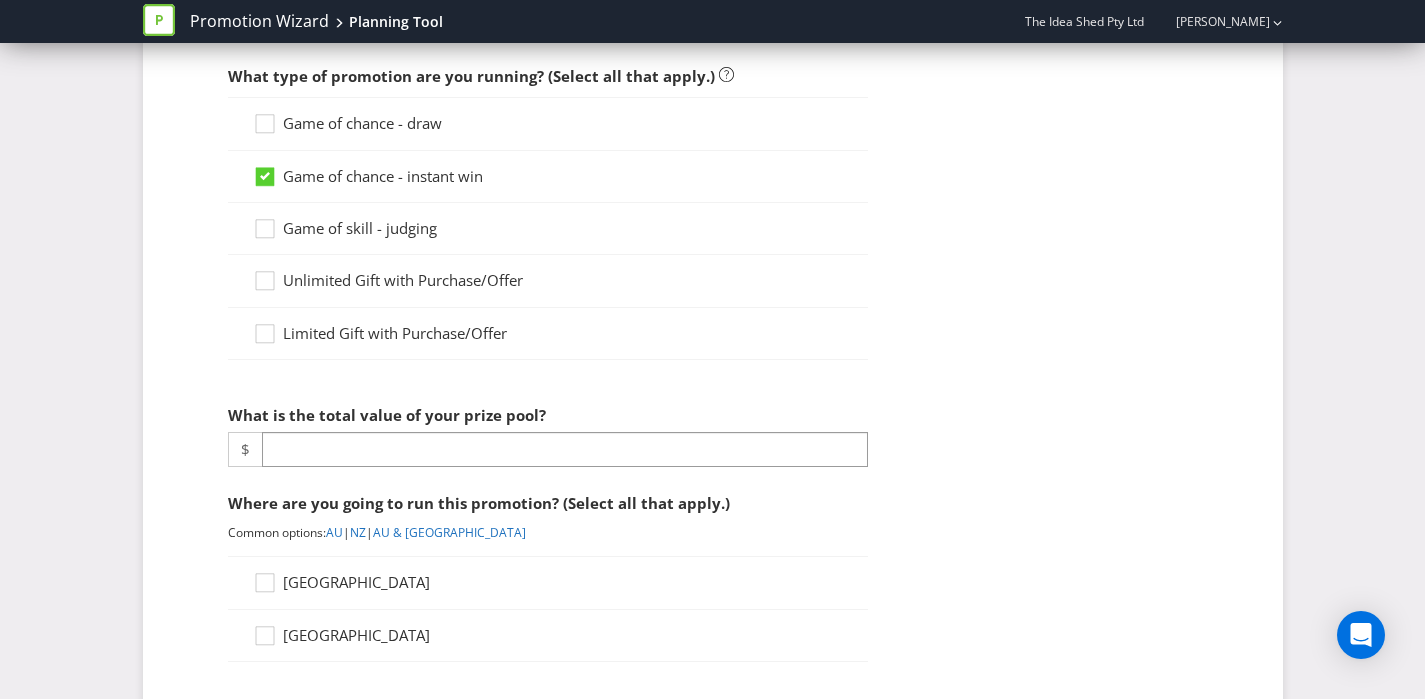 scroll, scrollTop: 244, scrollLeft: 0, axis: vertical 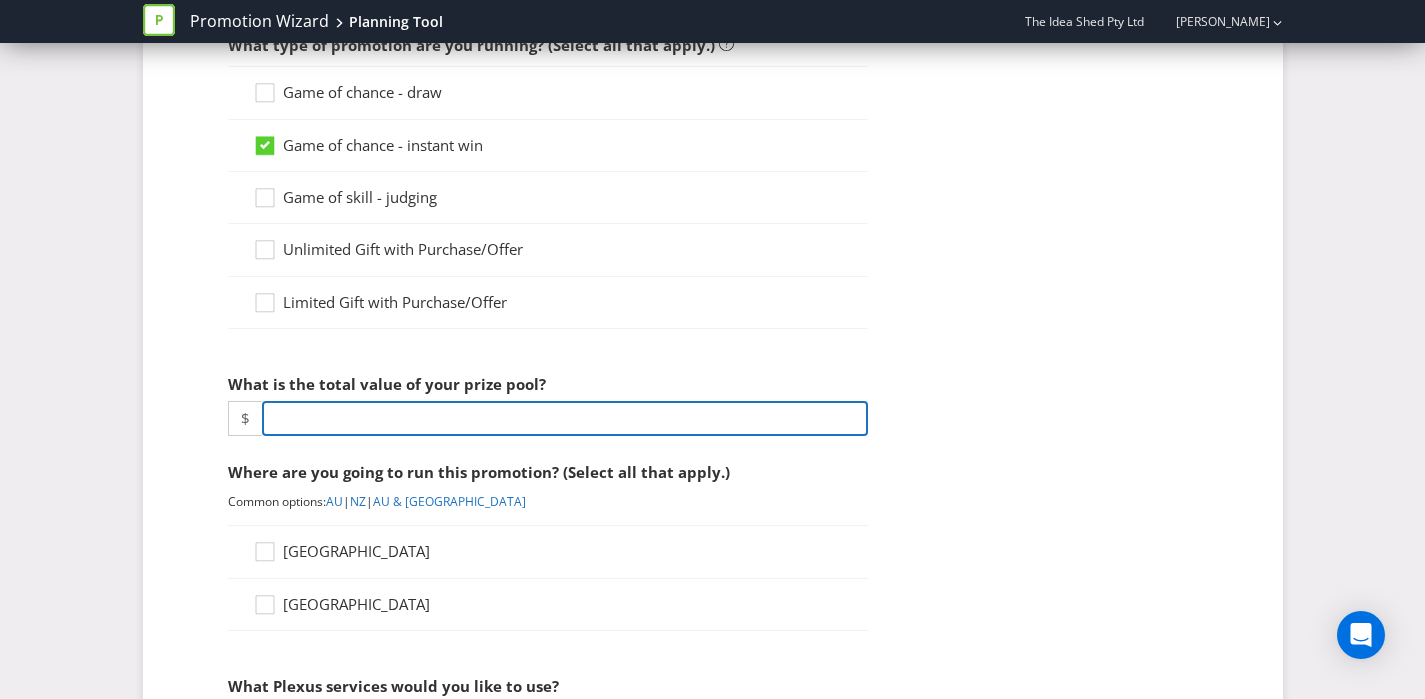 click at bounding box center [565, 418] 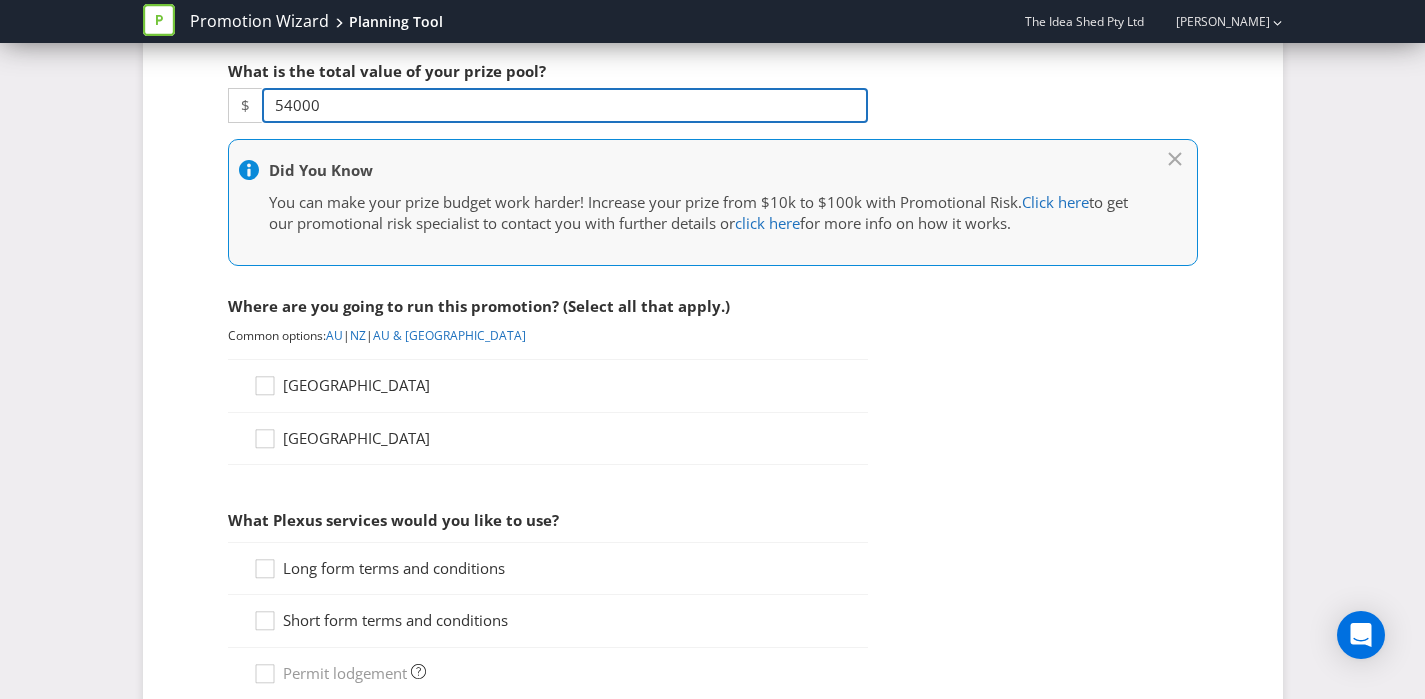 scroll, scrollTop: 630, scrollLeft: 0, axis: vertical 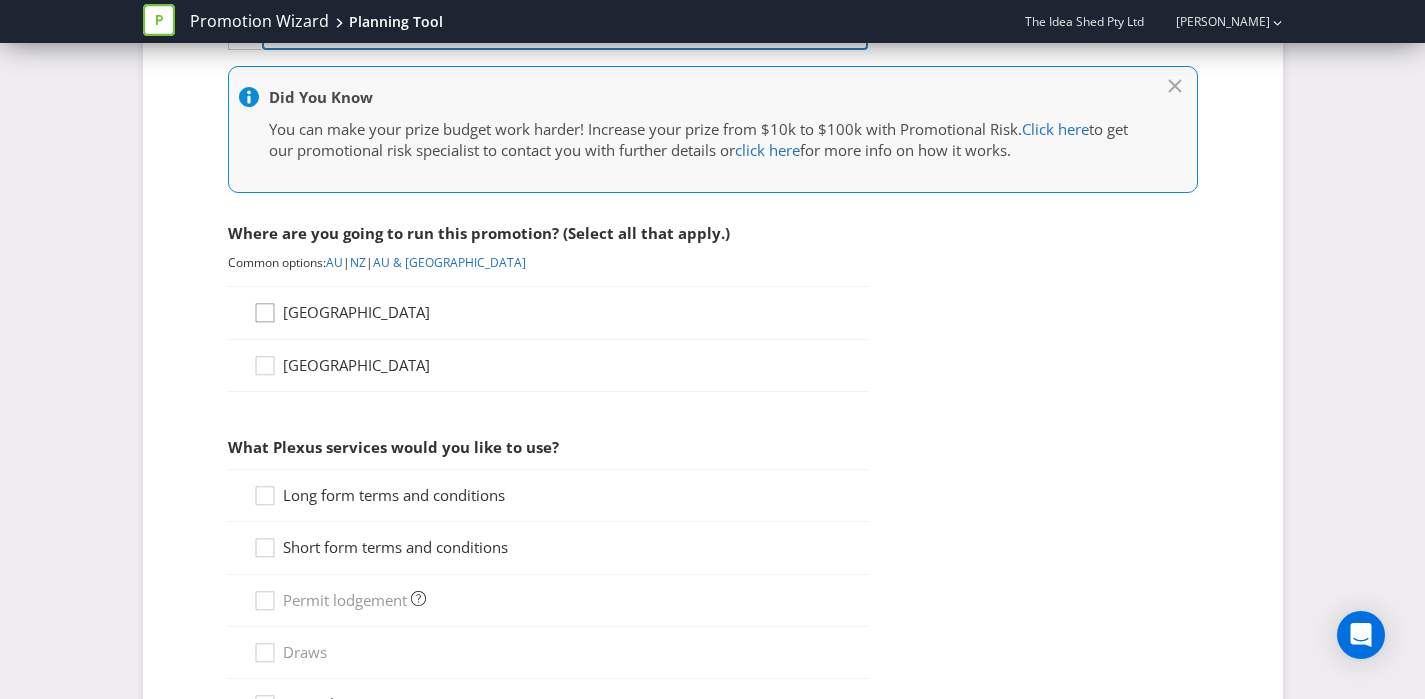 type on "54000" 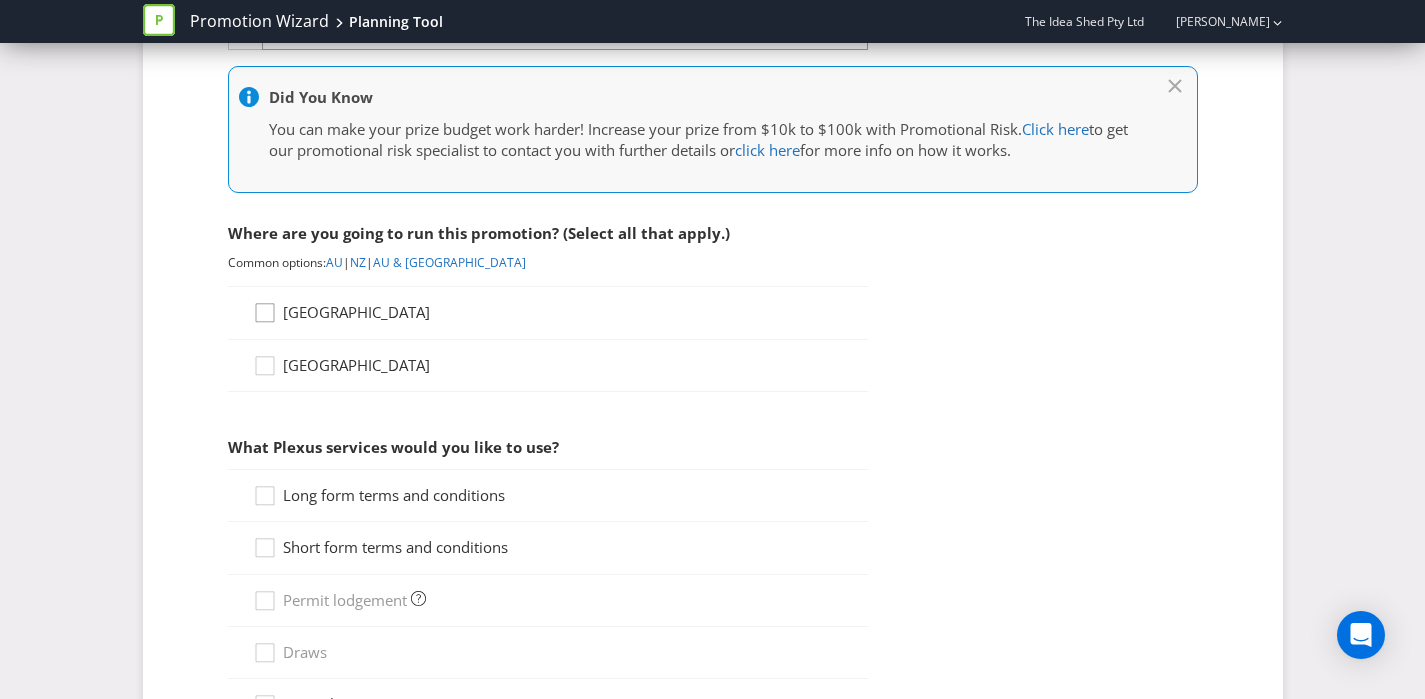 click 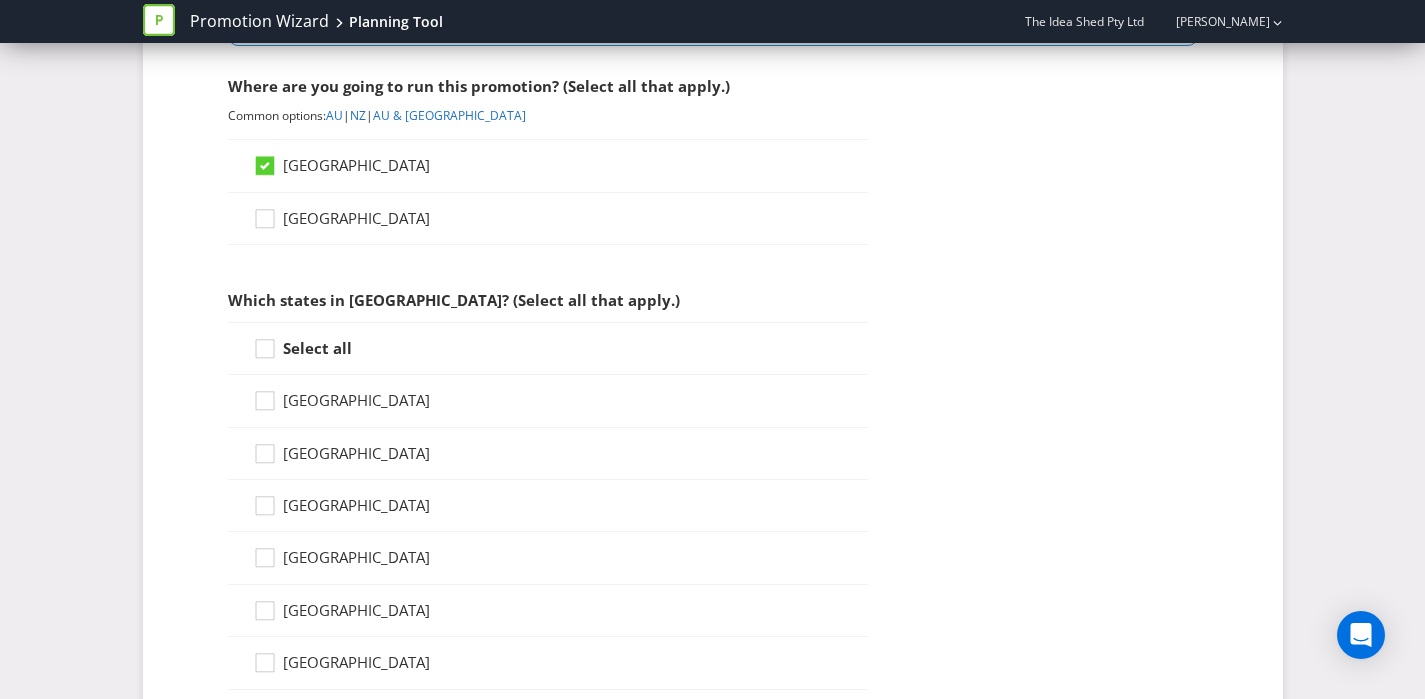 scroll, scrollTop: 783, scrollLeft: 0, axis: vertical 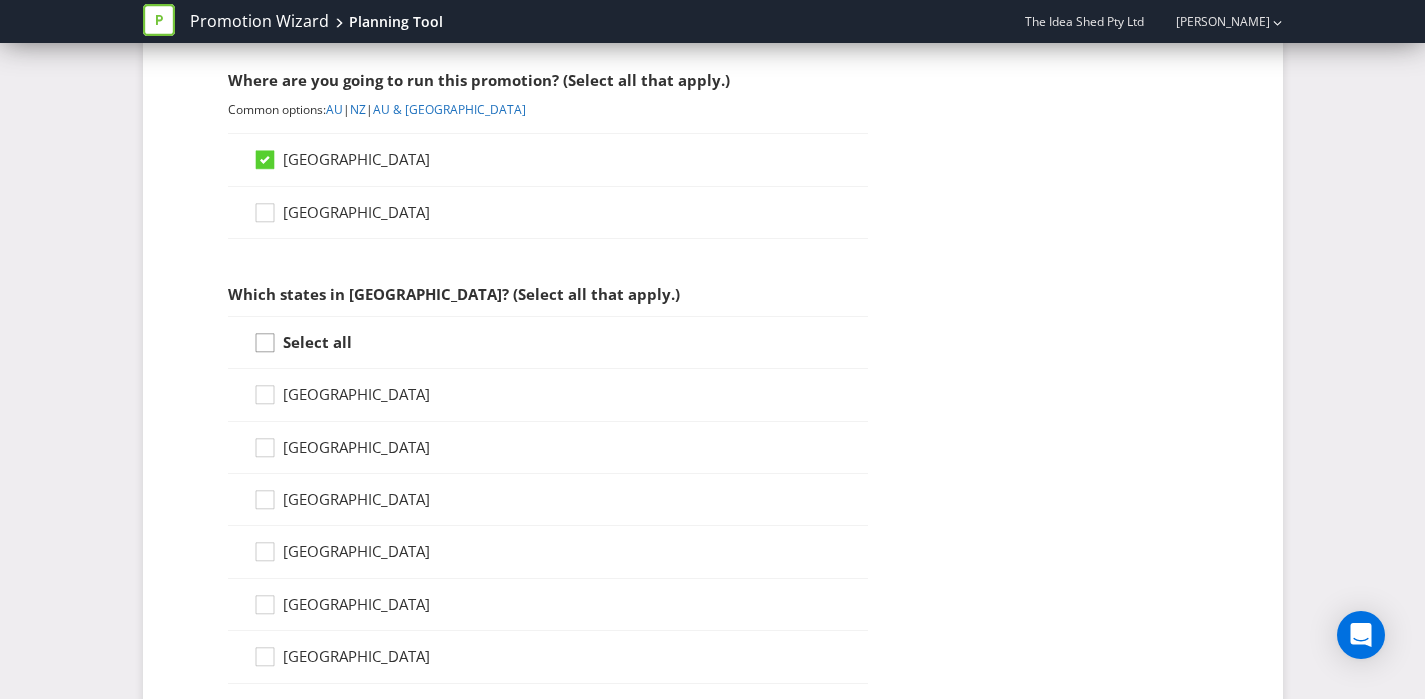 click 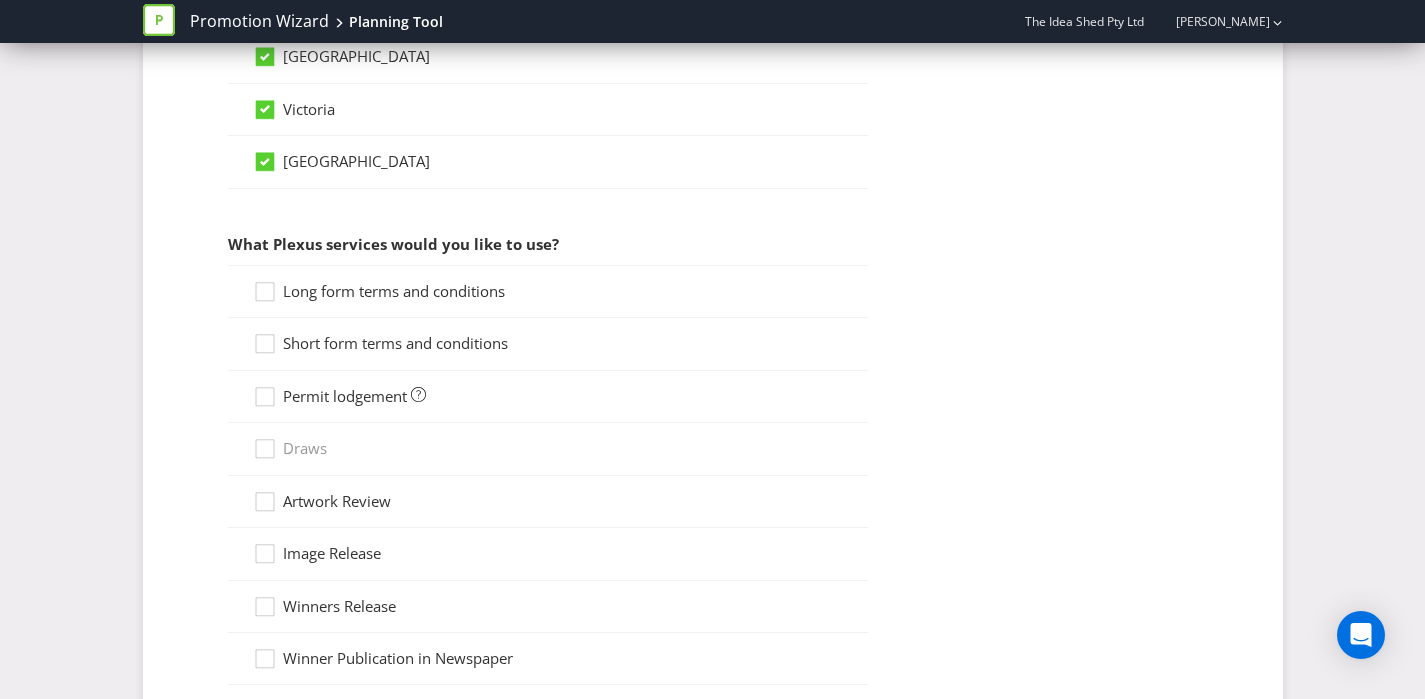 scroll, scrollTop: 1396, scrollLeft: 0, axis: vertical 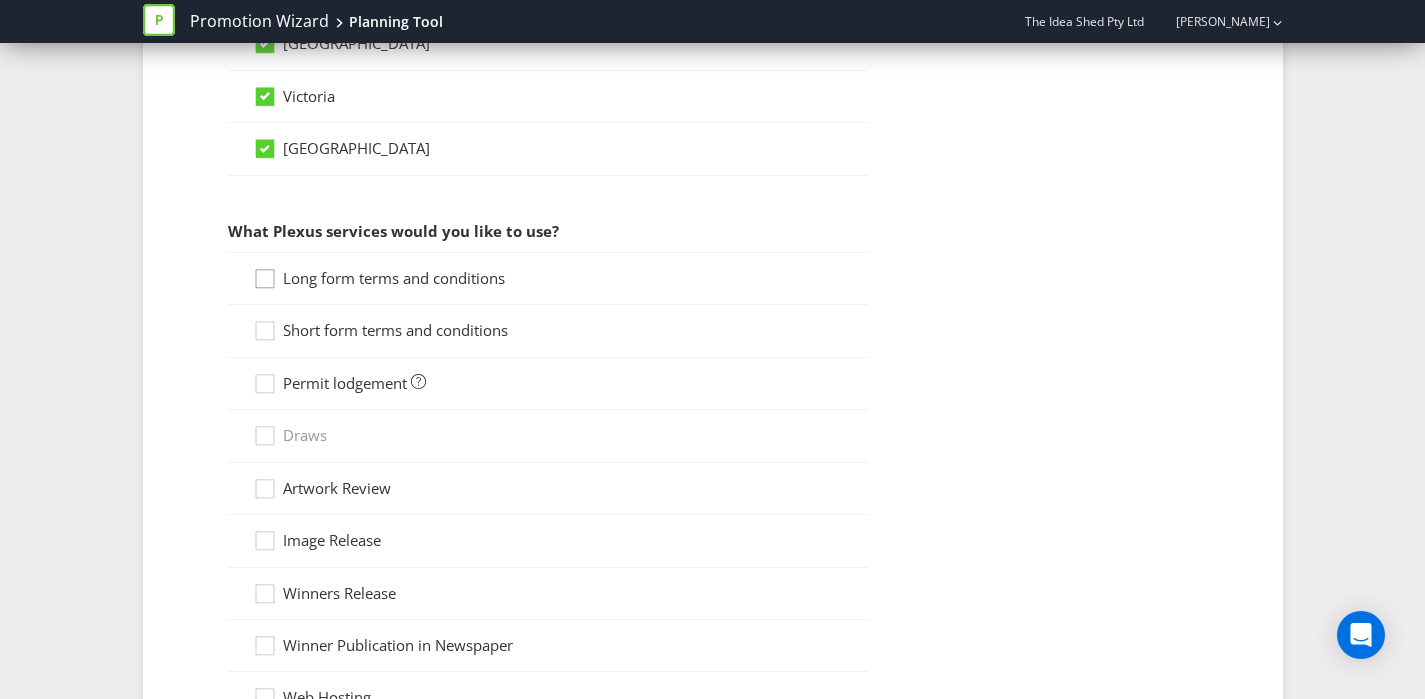 click 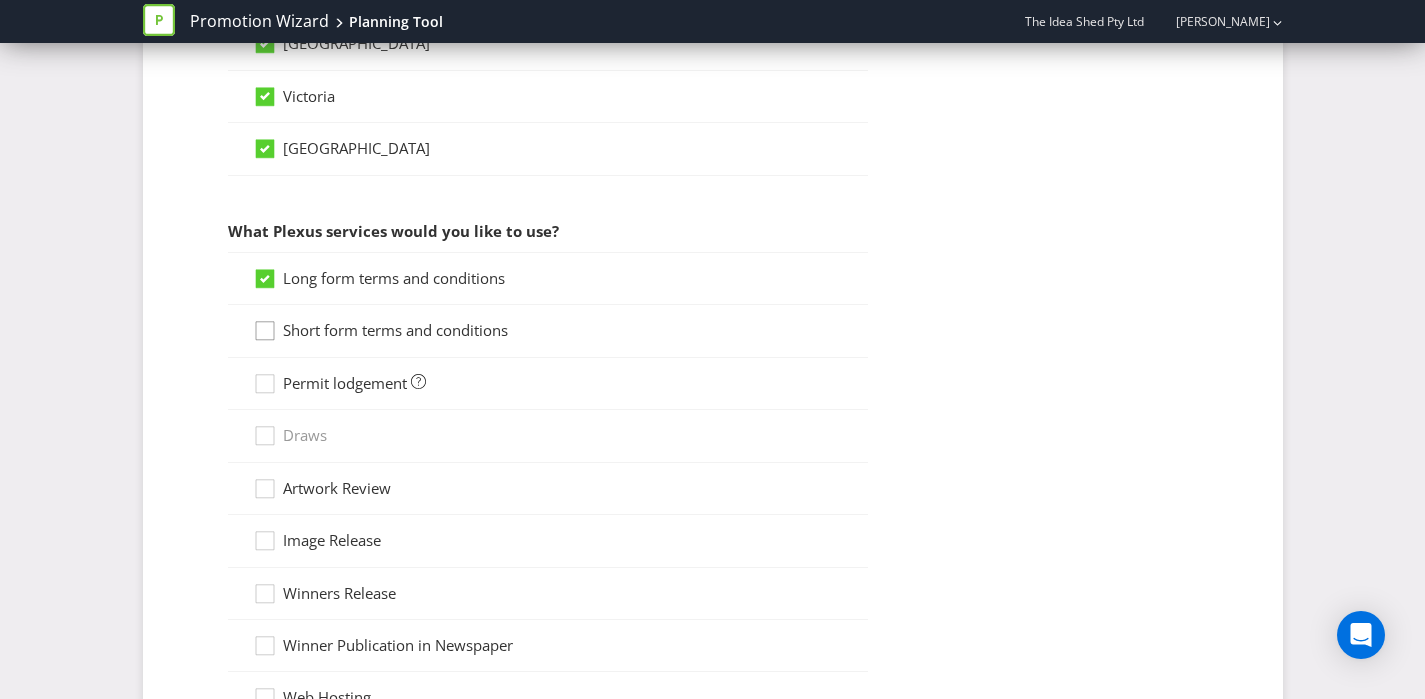 click 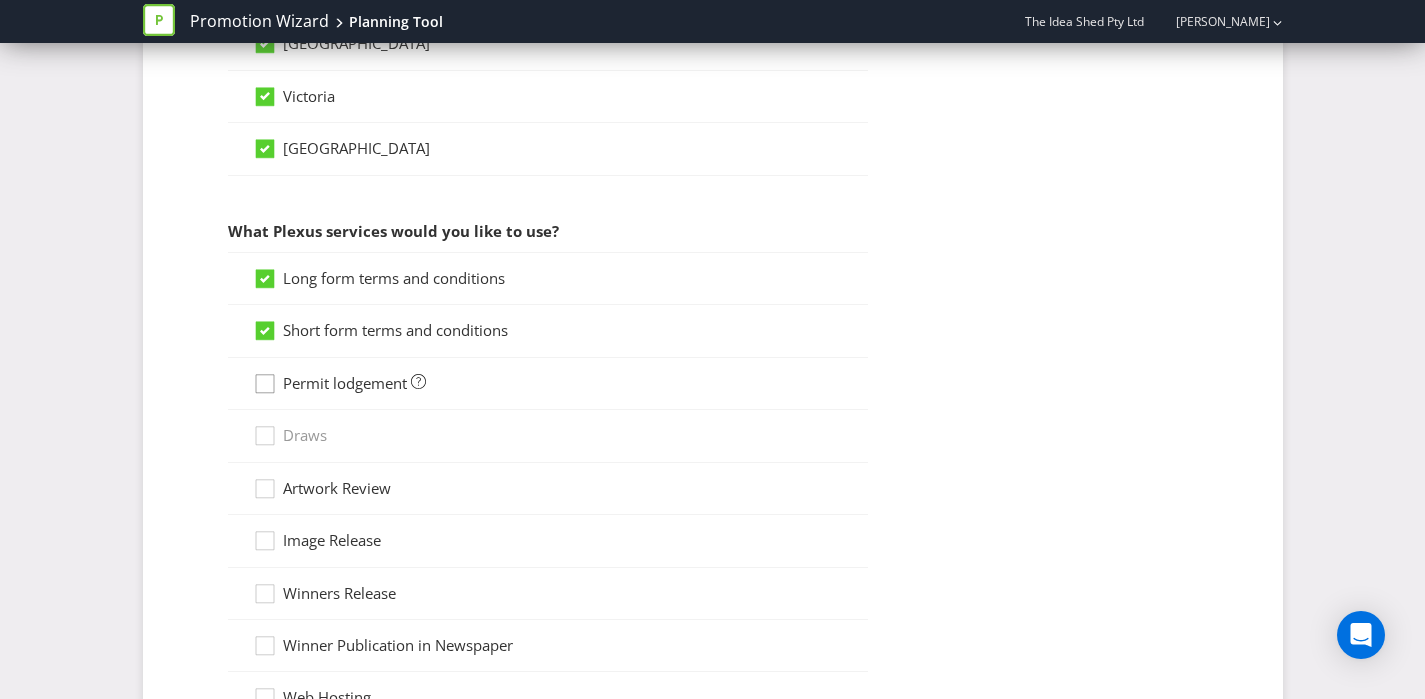 click 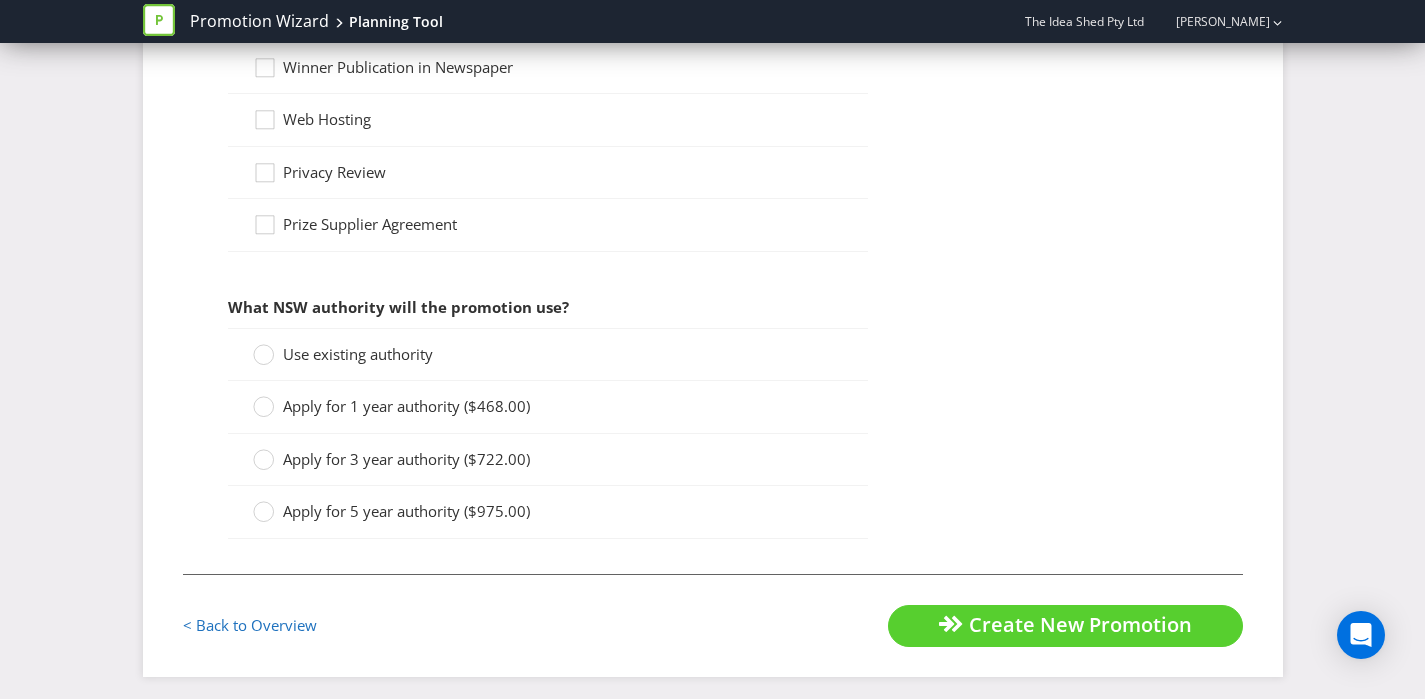 scroll, scrollTop: 1982, scrollLeft: 0, axis: vertical 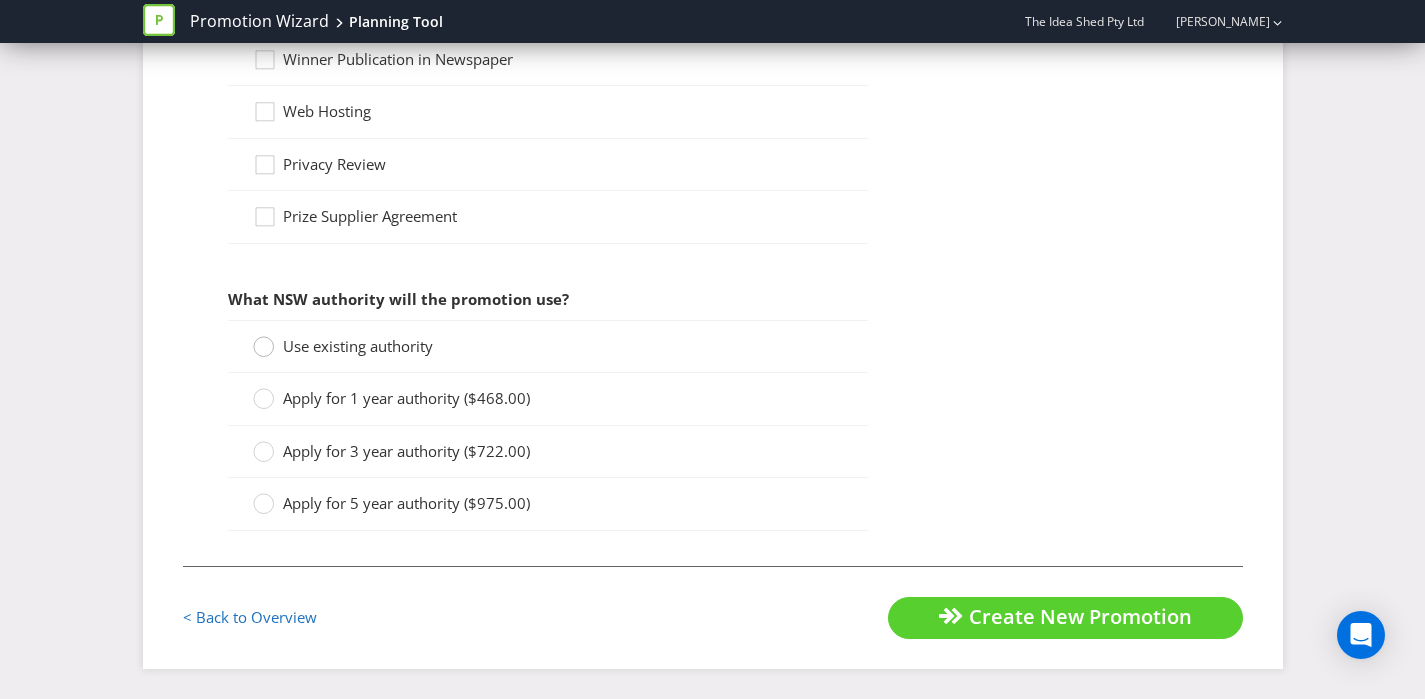 click at bounding box center [264, 340] 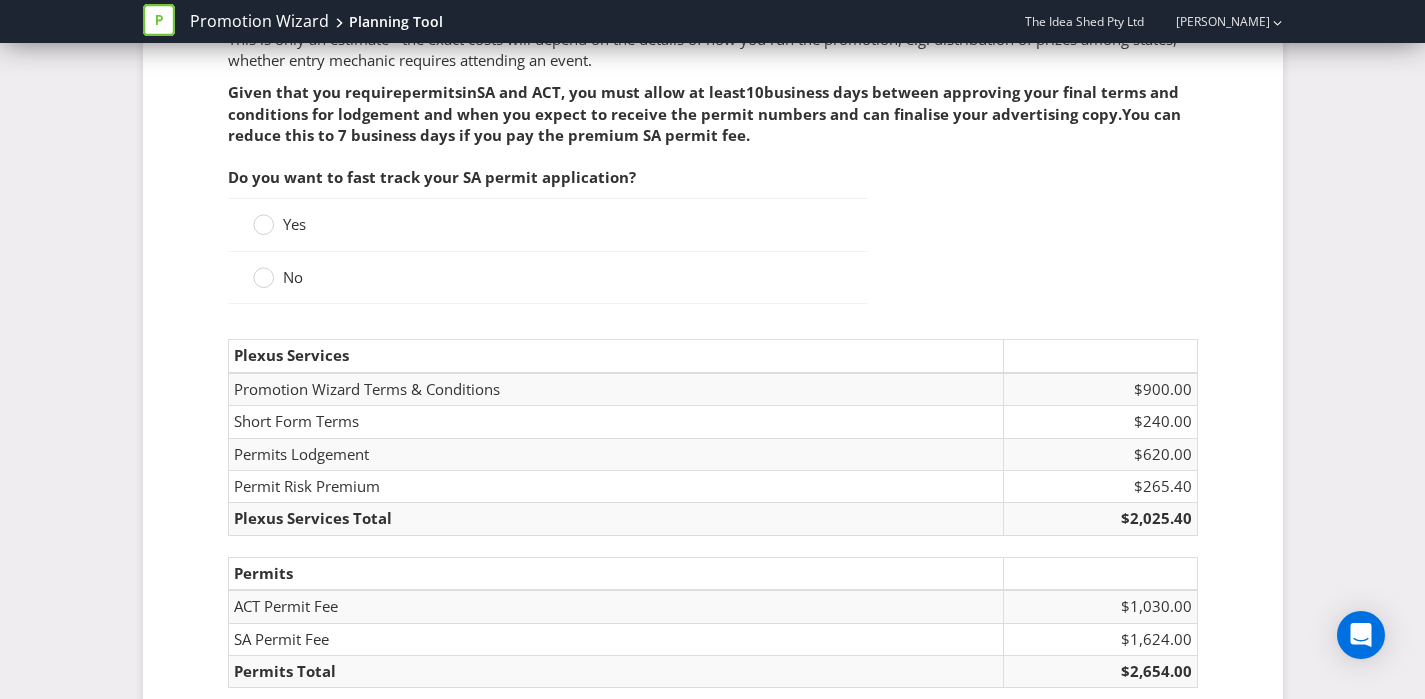 scroll, scrollTop: 2617, scrollLeft: 0, axis: vertical 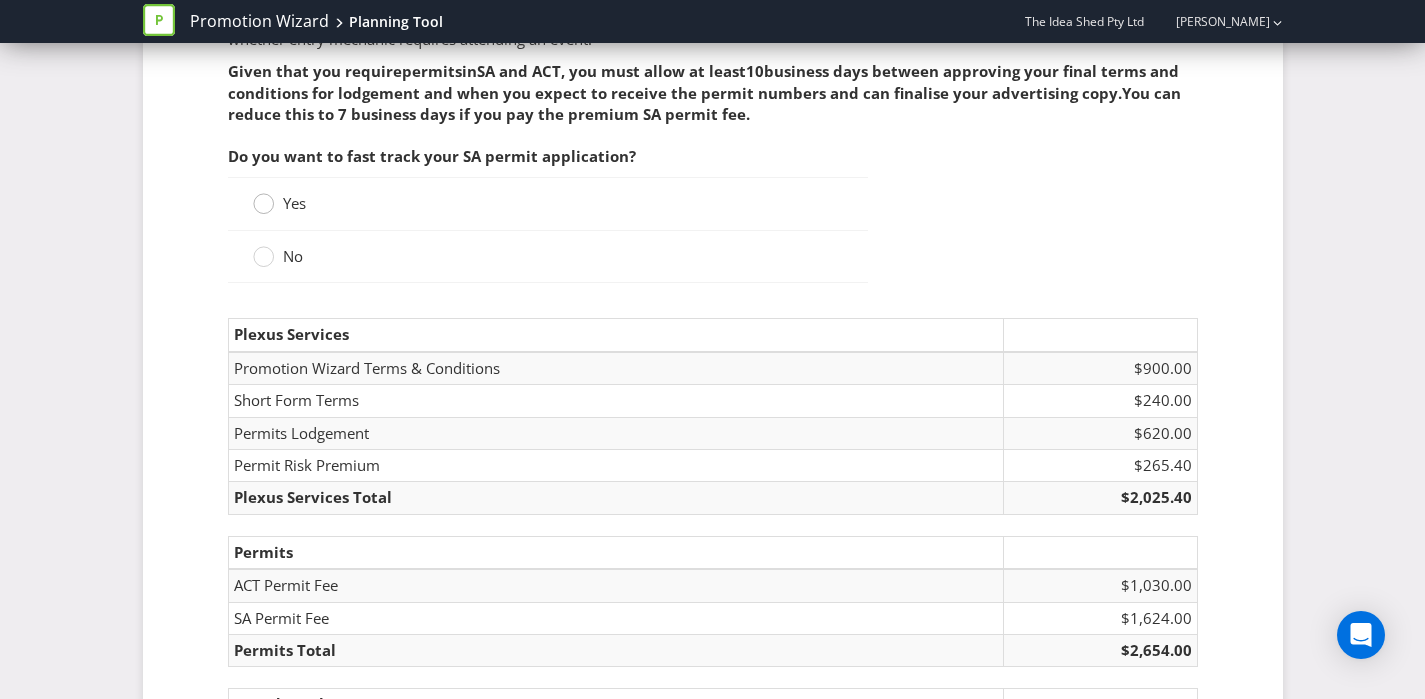 click 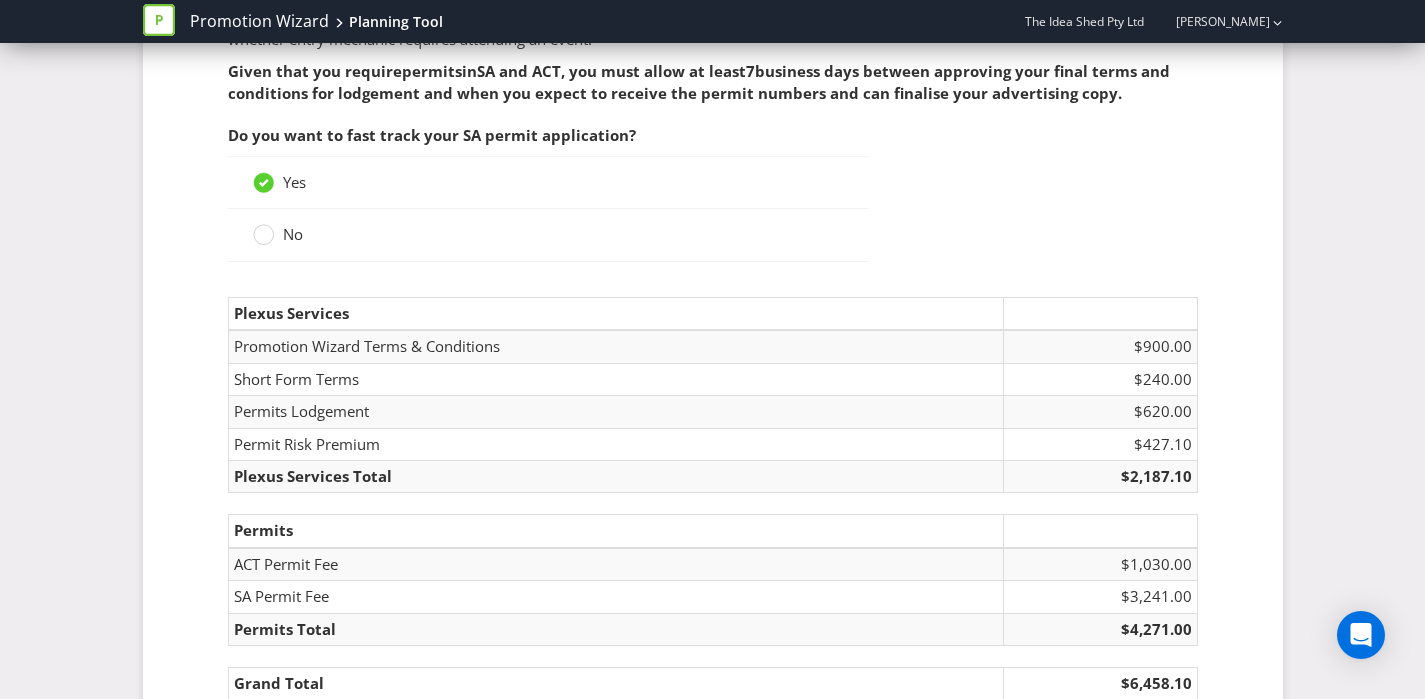 scroll, scrollTop: 2774, scrollLeft: 0, axis: vertical 